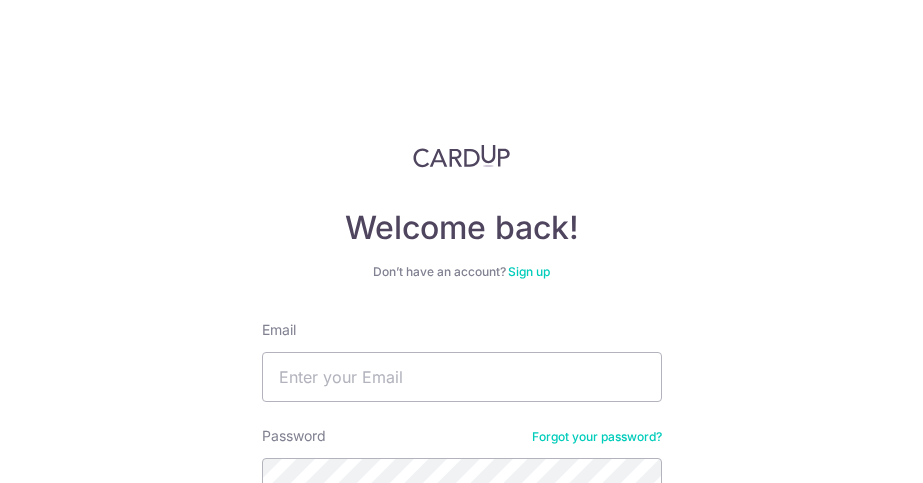 scroll, scrollTop: 0, scrollLeft: 0, axis: both 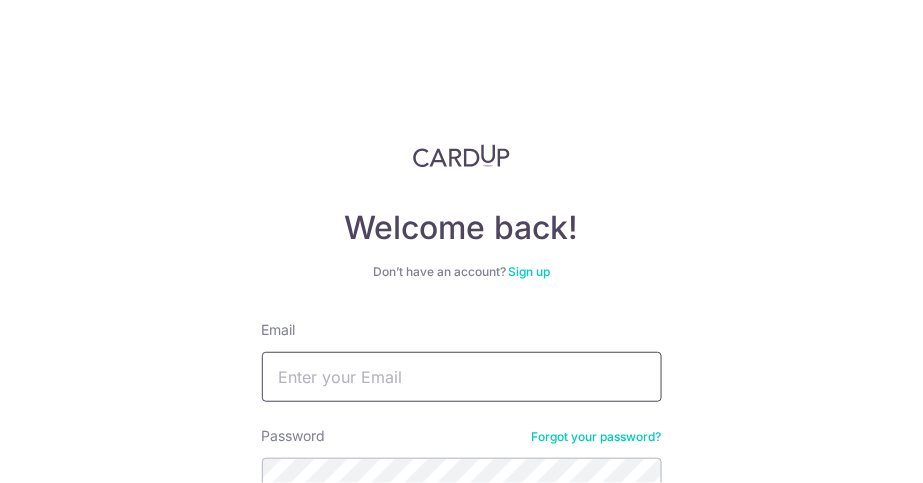 drag, startPoint x: 0, startPoint y: 0, endPoint x: 370, endPoint y: 371, distance: 523.9666 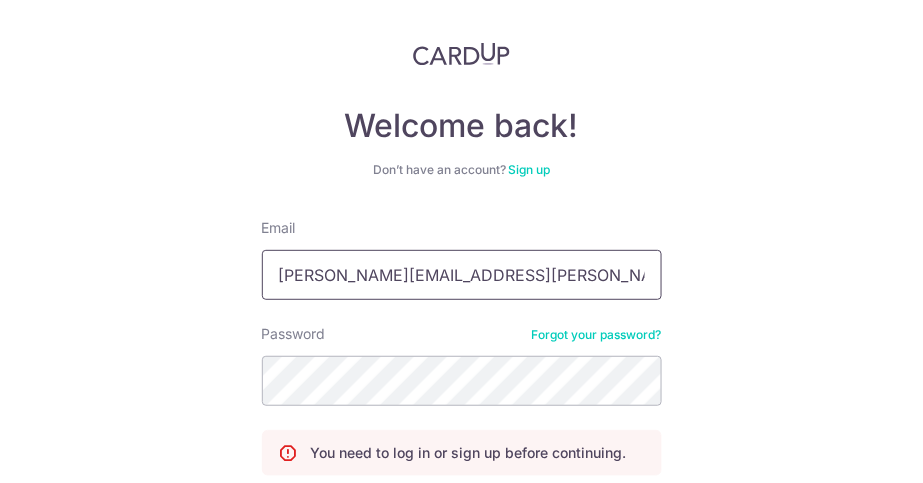 scroll, scrollTop: 233, scrollLeft: 0, axis: vertical 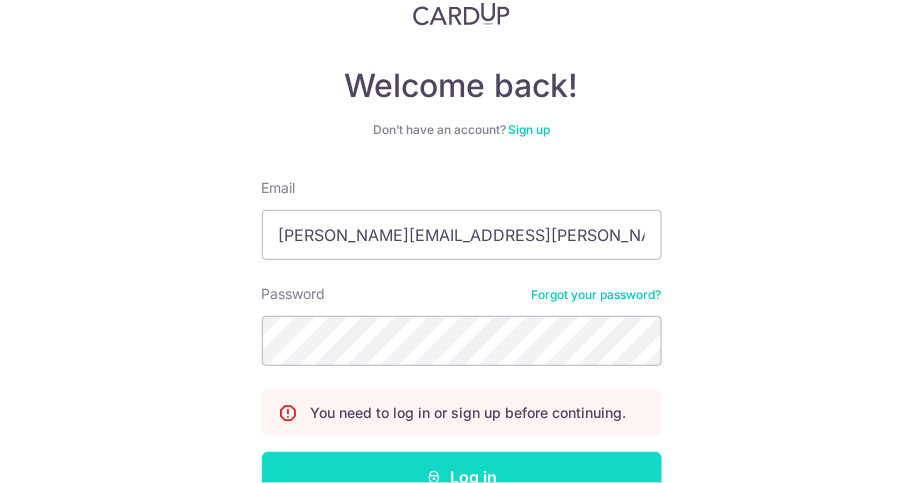 click on "Log in" at bounding box center [462, 477] 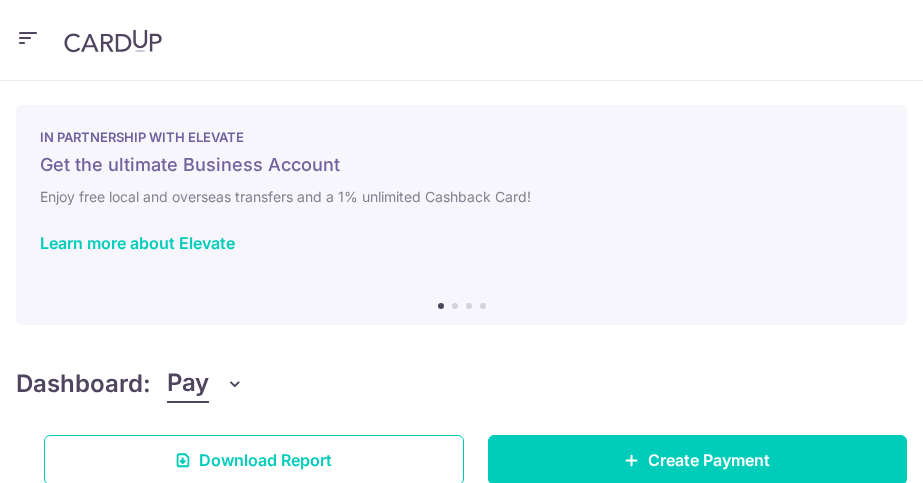 scroll, scrollTop: 0, scrollLeft: 0, axis: both 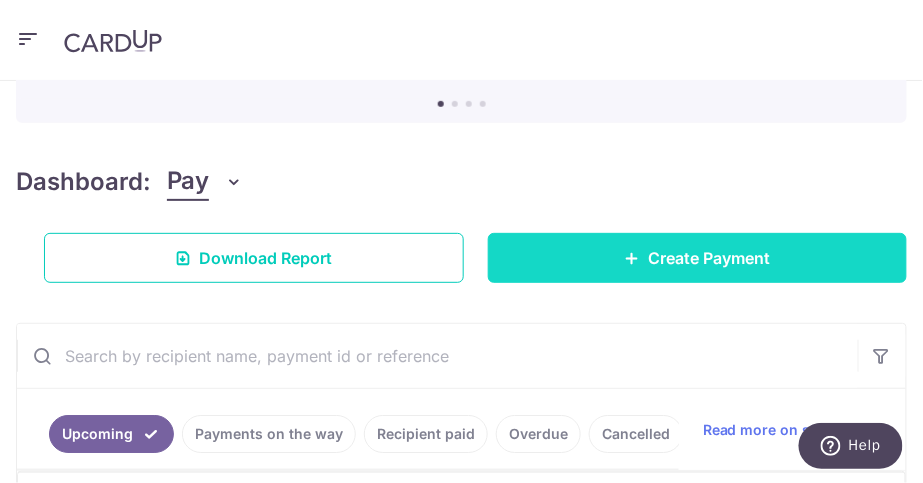 click on "Create Payment" at bounding box center (709, 258) 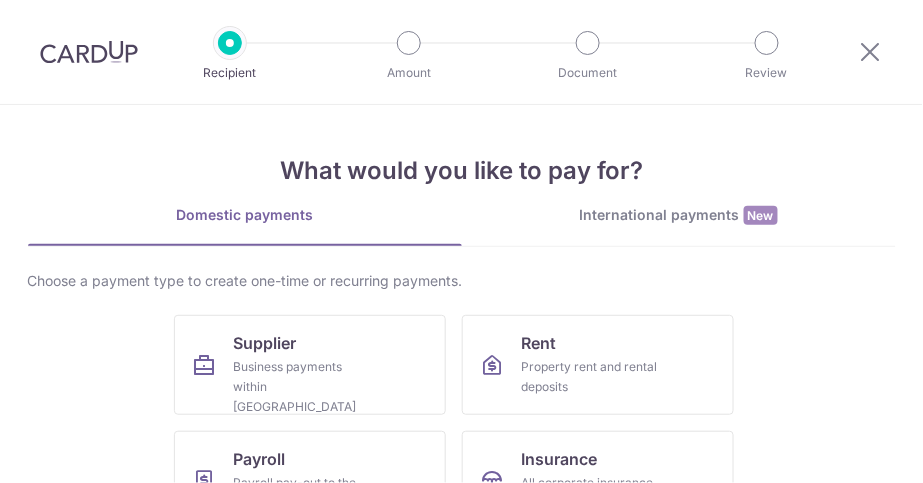 scroll, scrollTop: 0, scrollLeft: 0, axis: both 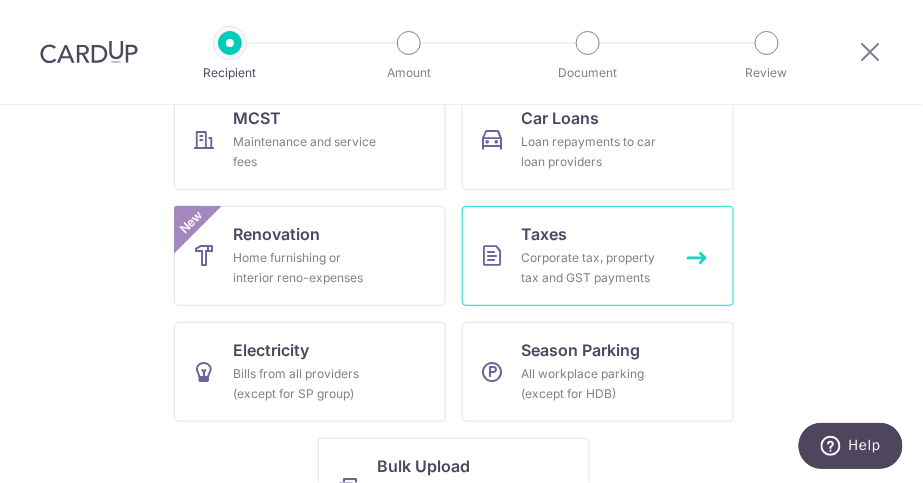 click on "Corporate tax, property tax and GST payments" at bounding box center (594, 268) 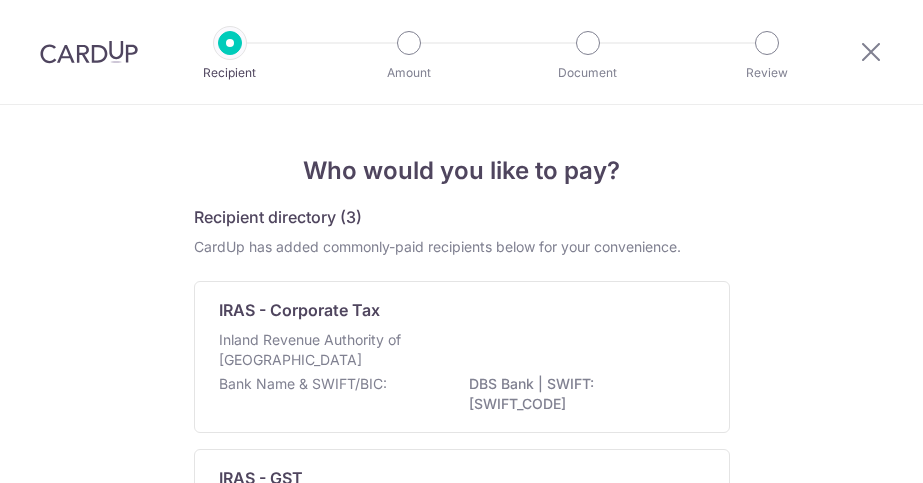 scroll, scrollTop: 0, scrollLeft: 0, axis: both 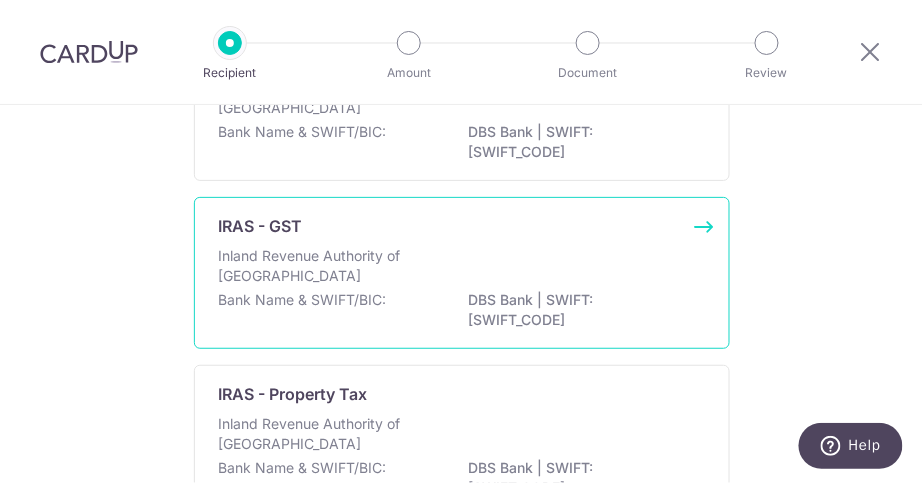 click on "Inland Revenue Authority of Singapore" at bounding box center (325, 266) 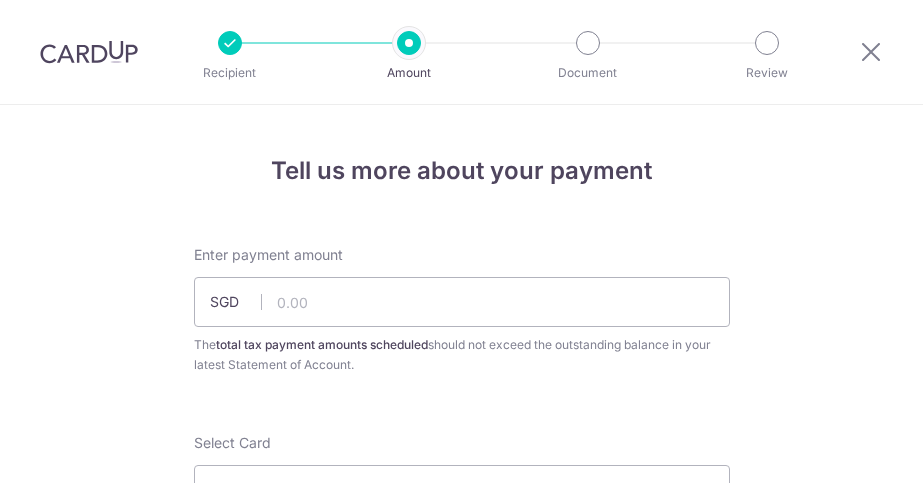 scroll, scrollTop: 0, scrollLeft: 0, axis: both 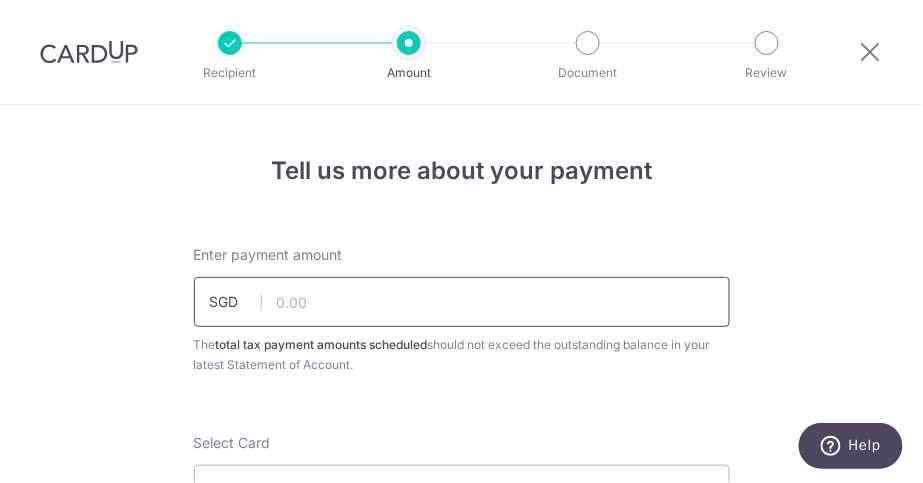 click at bounding box center (462, 302) 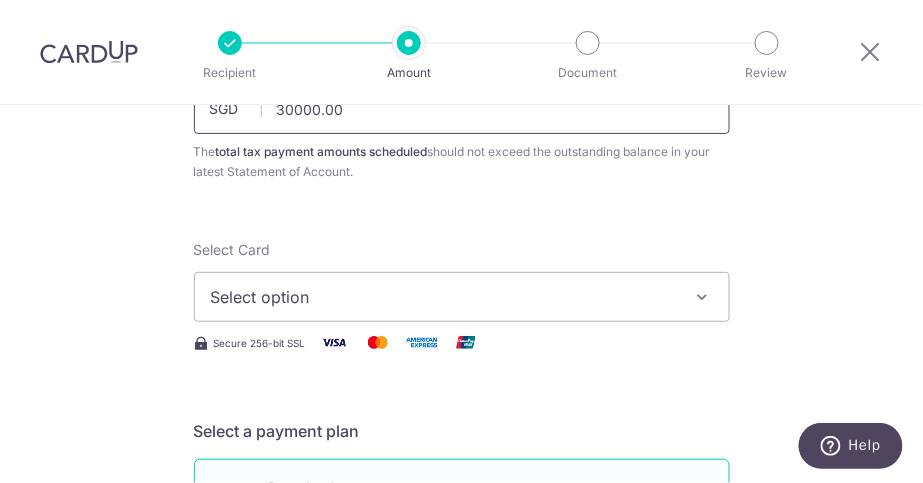 scroll, scrollTop: 0, scrollLeft: 0, axis: both 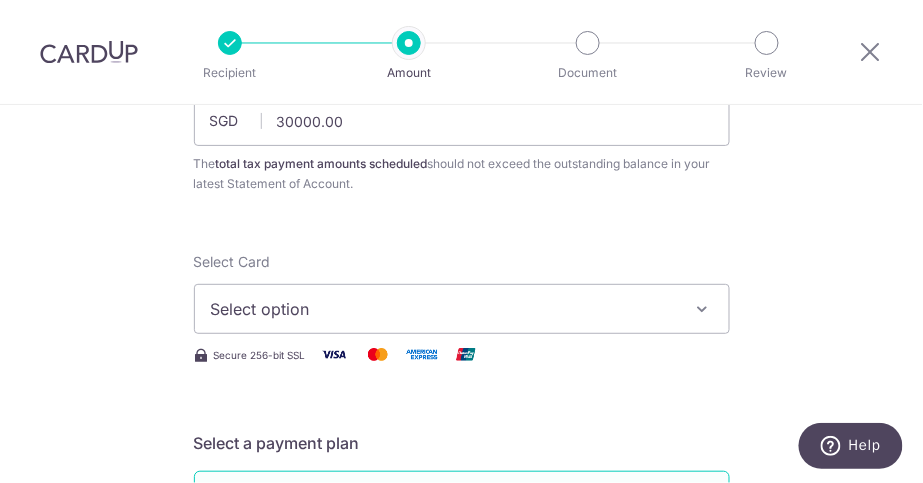 type on "30,000.00" 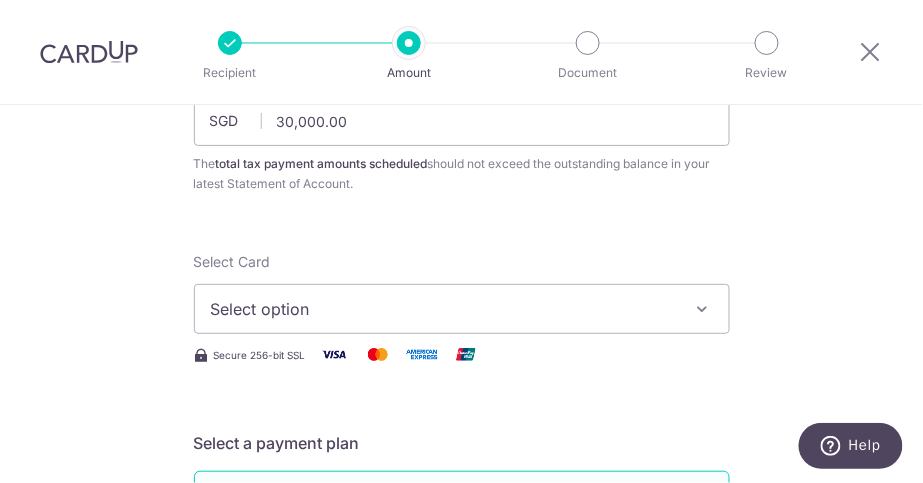 click on "Select option" at bounding box center [444, 309] 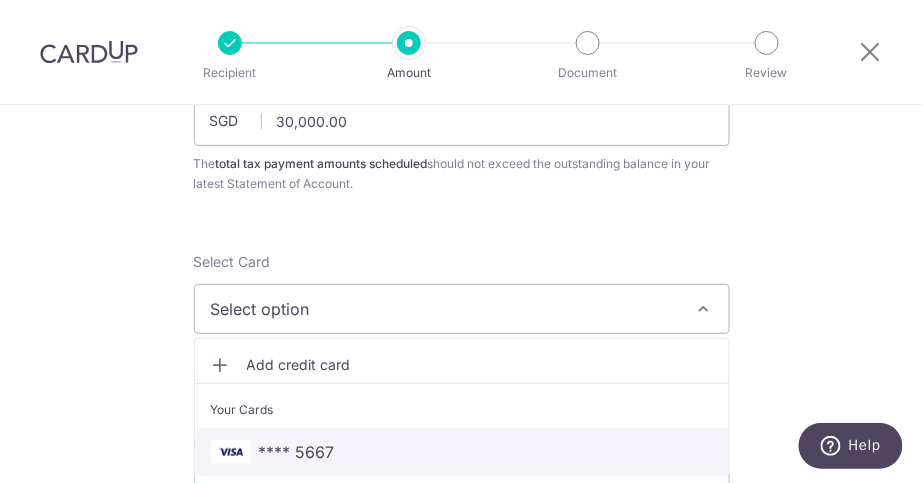 click on "**** 5667" at bounding box center [297, 452] 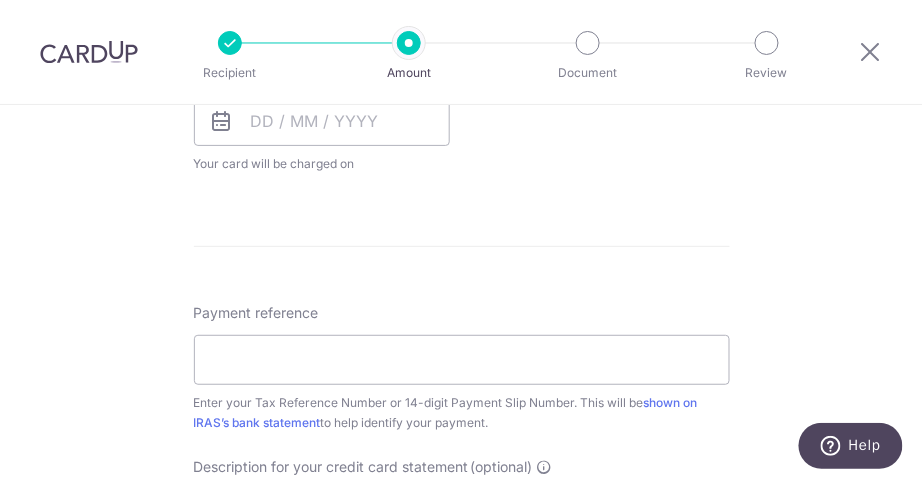 scroll, scrollTop: 1042, scrollLeft: 0, axis: vertical 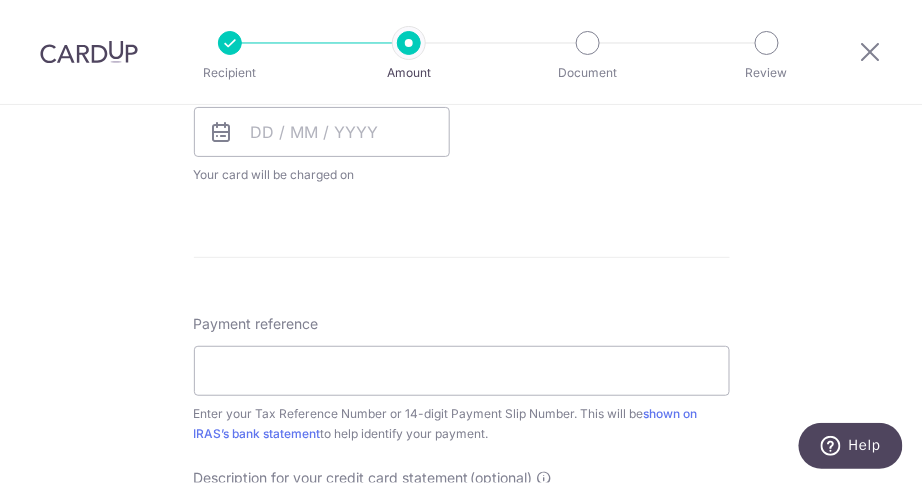 click on "Tell us more about your payment
Enter payment amount
SGD
30,000.00
30000.00
The  total tax payment amounts scheduled  should not exceed the outstanding balance in your latest Statement of Account.
Select Card
**** 5667
Add credit card
Your Cards
**** 5667
Secure 256-bit SSL
Text
New card details" at bounding box center (461, 294) 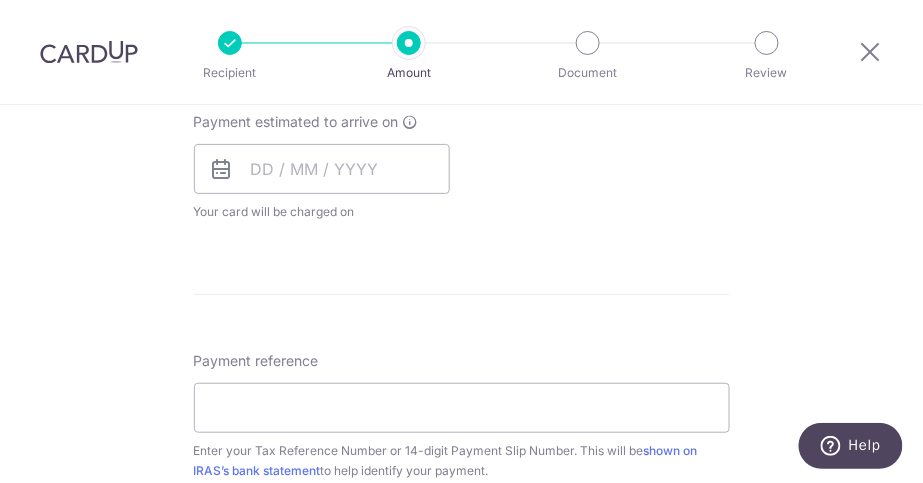 scroll, scrollTop: 969, scrollLeft: 0, axis: vertical 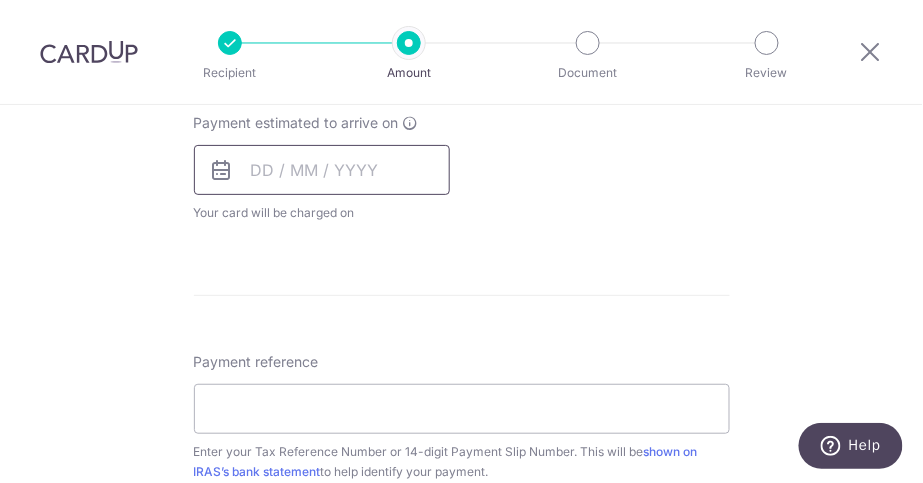 click at bounding box center [322, 170] 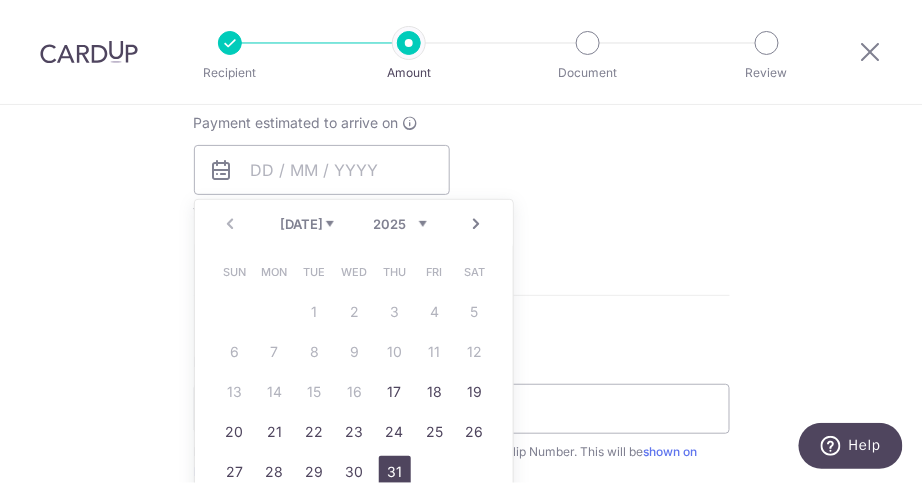 click on "31" at bounding box center (395, 472) 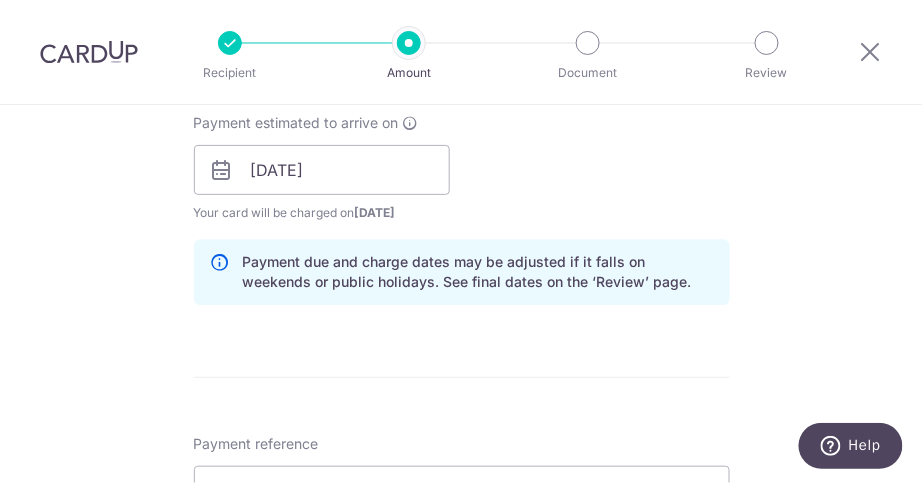 click at bounding box center [222, 170] 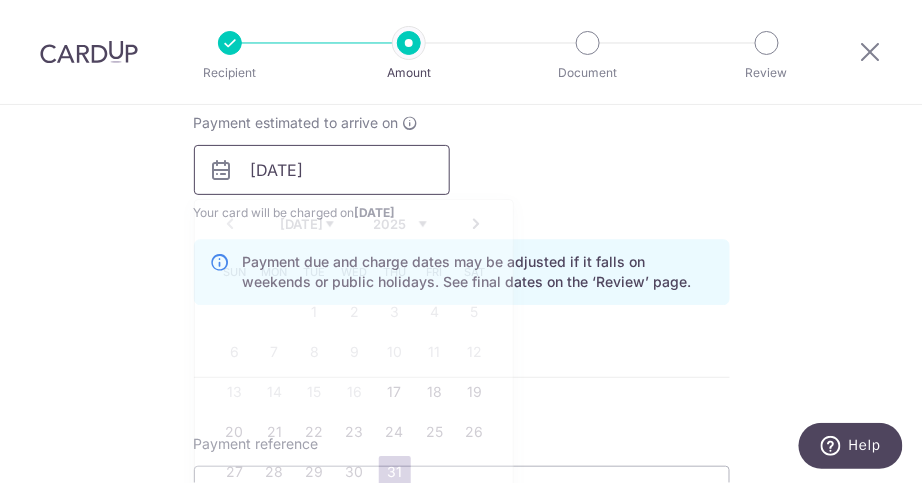 click on "31/07/2025" at bounding box center [322, 170] 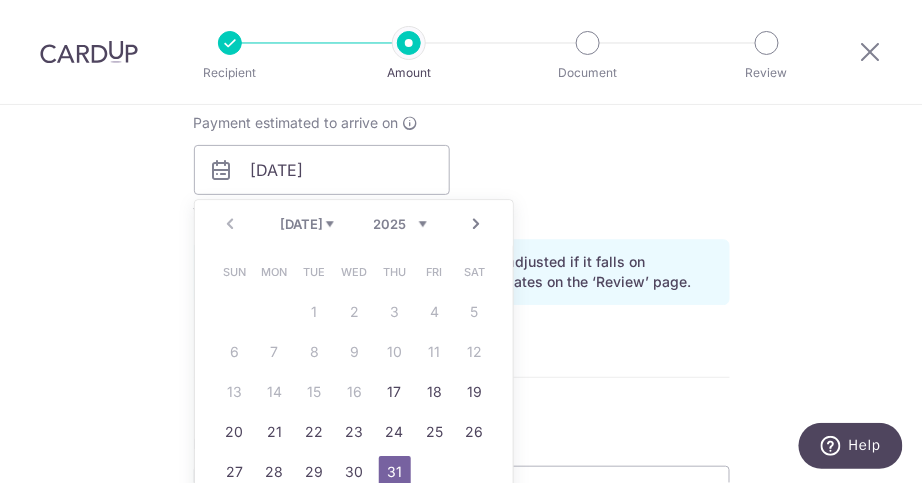 click on "Payment estimated to arrive on
31/07/2025
Prev Next Jul Aug Sep Oct Nov Dec 2025 2026 2027 2028 2029 2030 2031 2032 2033 2034 2035 Sun Mon Tue Wed Thu Fri Sat     1 2 3 4 5 6 7 8 9 10 11 12 13 14 15 16 17 18 19 20 21 22 23 24 25 26 27 28 29 30 31     Why are some dates not available?
Your card will be charged on  28/07/2025  for the first payment
* If your payment is funded by  9:00am SGT on Tuesday 15/07/2025
15/07/2025
No. of Payments" at bounding box center (462, 168) 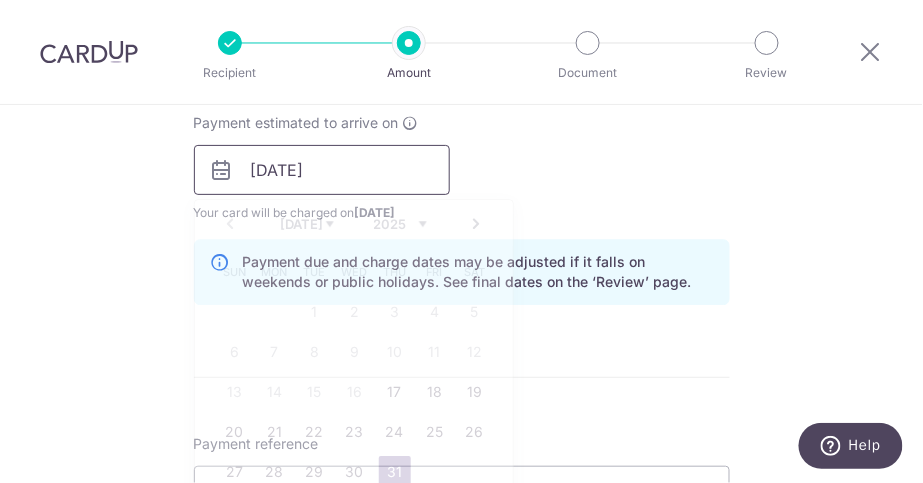 click on "31/07/2025" at bounding box center [322, 170] 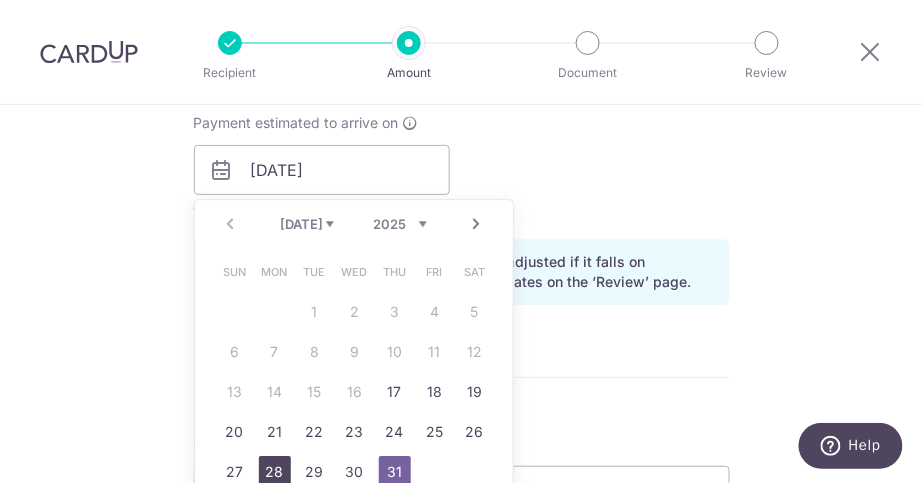 click on "28" at bounding box center (275, 472) 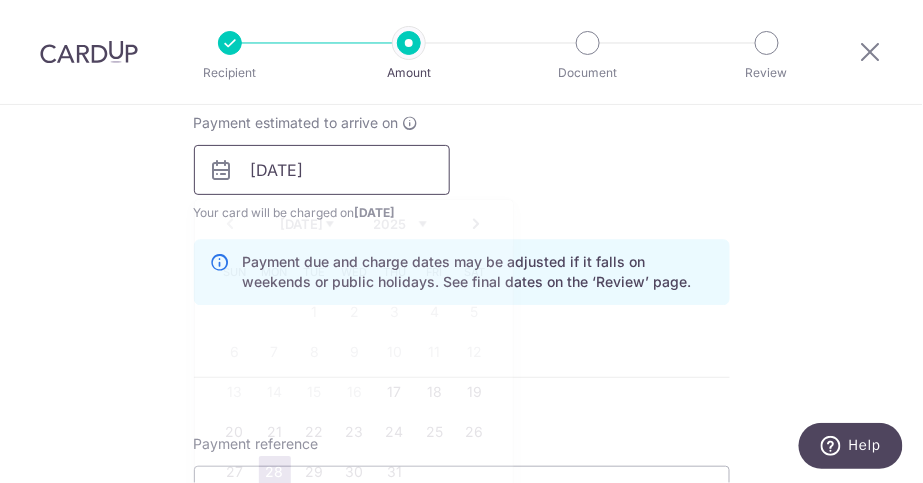 click on "28/07/2025" at bounding box center [322, 170] 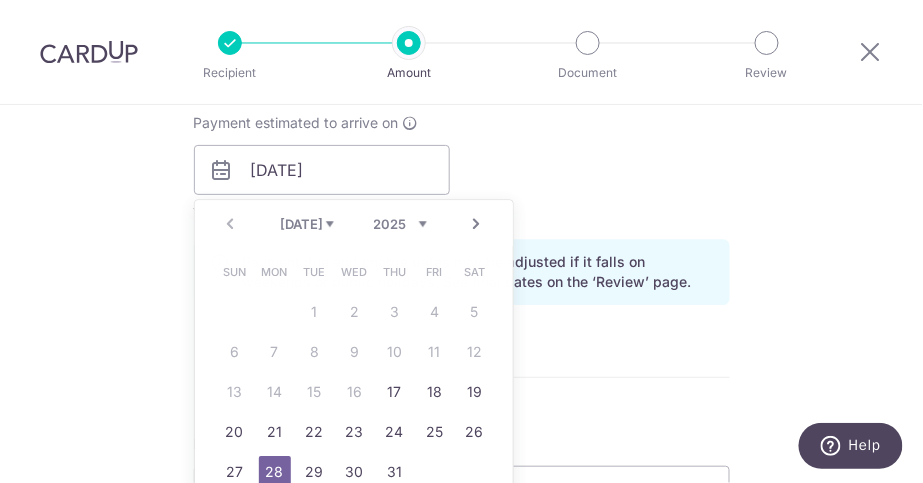 click on "How often is this payment made?
Repeat payment
Never Never
To set up monthly income tax payments on CardUp, please ensure the following:     Keep GIRO active   First payment through GIRO   Limit of 11 months scheduling   Upload Notice of Assessment    For more details, refer to this guide:  CardUp Help - Monthly Income Tax Payments
Payment estimated to arrive on
28/07/2025
Prev Next Jul Aug Sep Oct Nov Dec 2025 2026 2027 2028 2029 2030 2031 2032 2033 2034 2035 Sun Mon Tue Wed Thu Fri Sat     1 2 3 4 5 6 7 8 9 10 11 12 13 14 15 16 17 18 19 20 21 22 23 24 25 26 27 28 29 30 31     Why are some dates not available?
Your card will be charged on  23/07/2025  for the first payment
* If your payment is funded by" at bounding box center (462, 144) 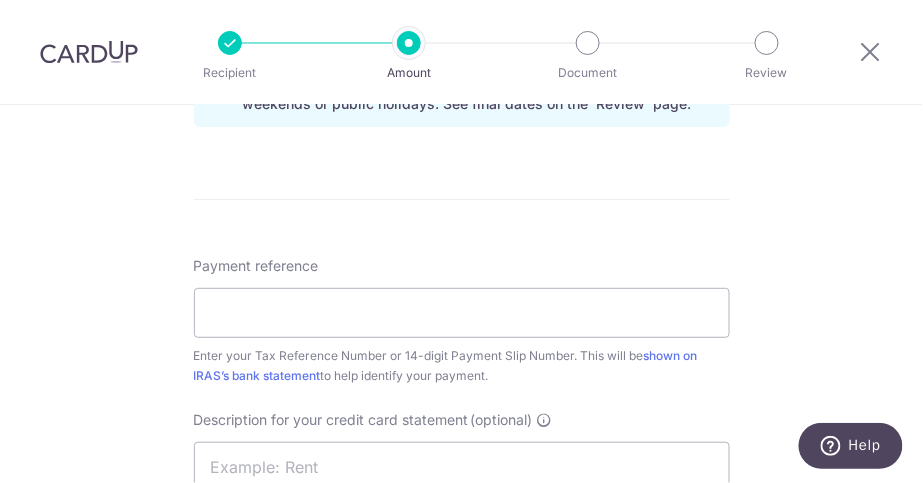 scroll, scrollTop: 1170, scrollLeft: 0, axis: vertical 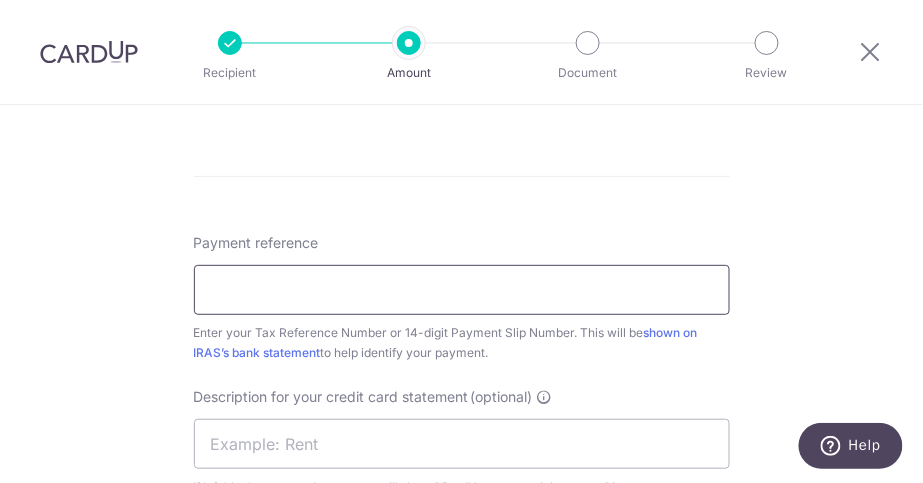 click on "Payment reference" at bounding box center (462, 290) 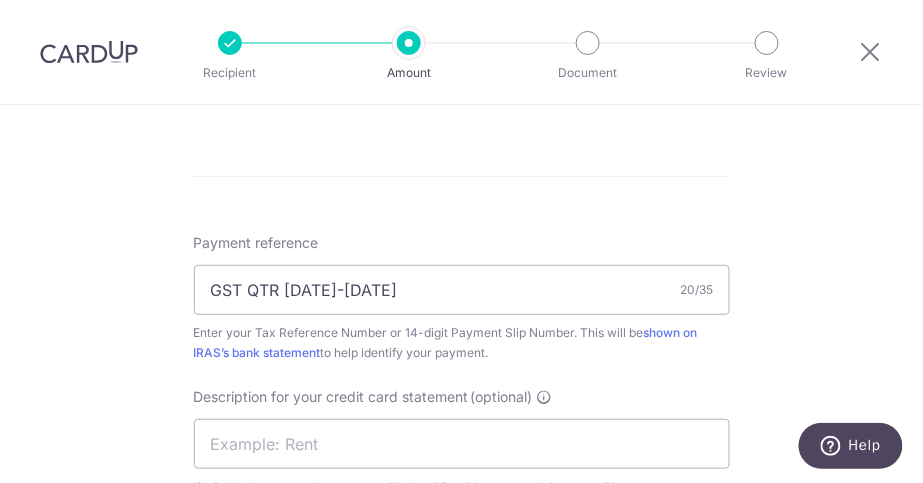 click on "Tell us more about your payment
Enter payment amount
SGD
30,000.00
30000.00
The  total tax payment amounts scheduled  should not exceed the outstanding balance in your latest Statement of Account.
Select Card
**** 5667
Add credit card
Your Cards
**** 5667
Secure 256-bit SSL
Text
New card details" at bounding box center (461, -24) 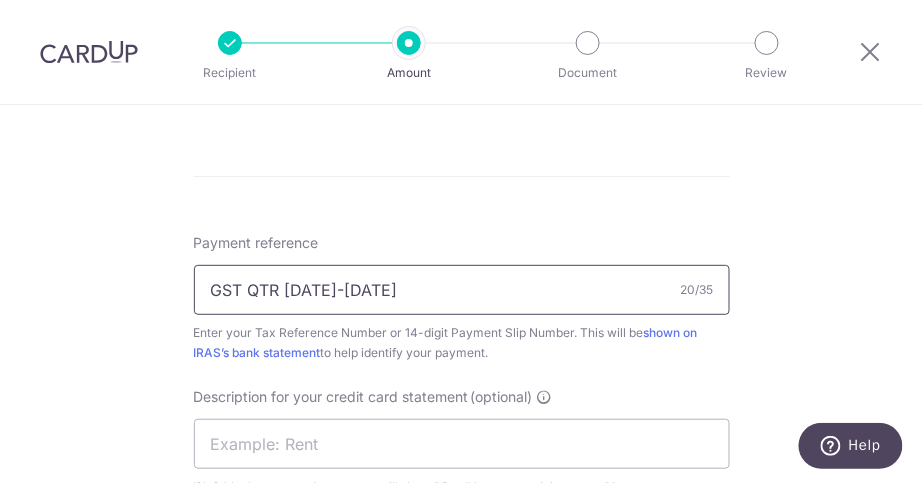 click on "GST QTR APR-JUN 2025" at bounding box center (462, 290) 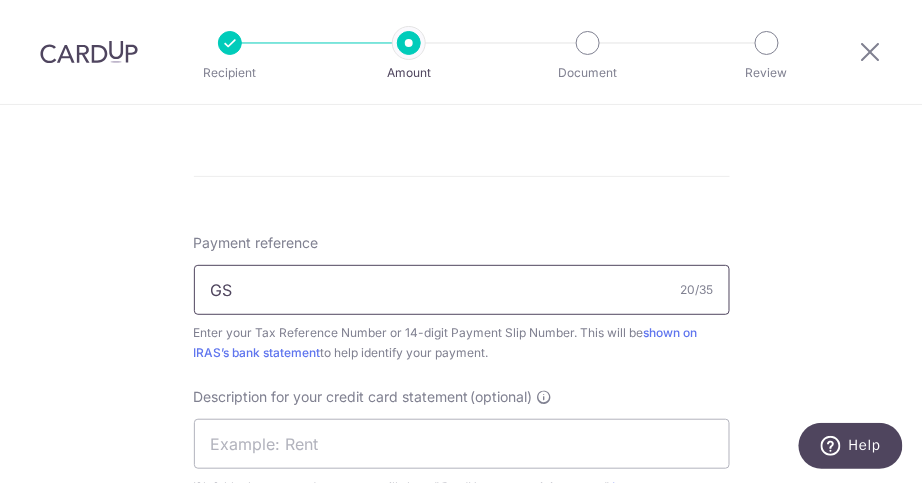 type on "G" 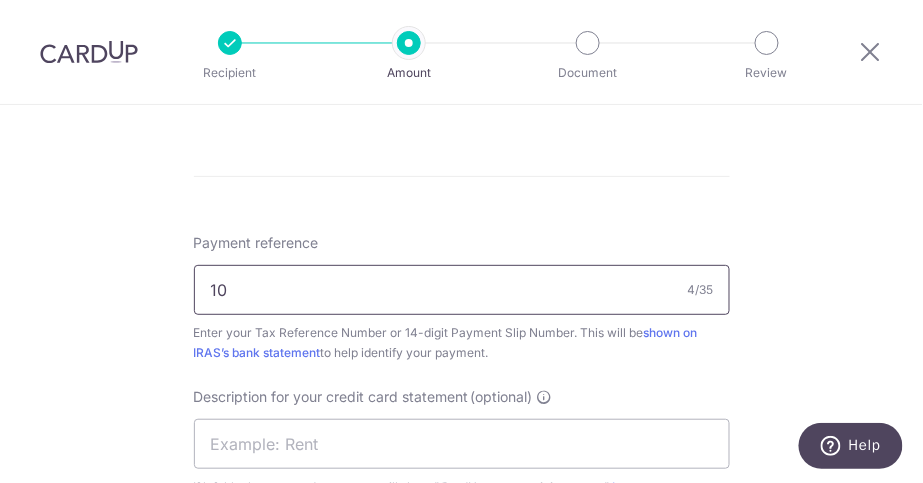 type on "1" 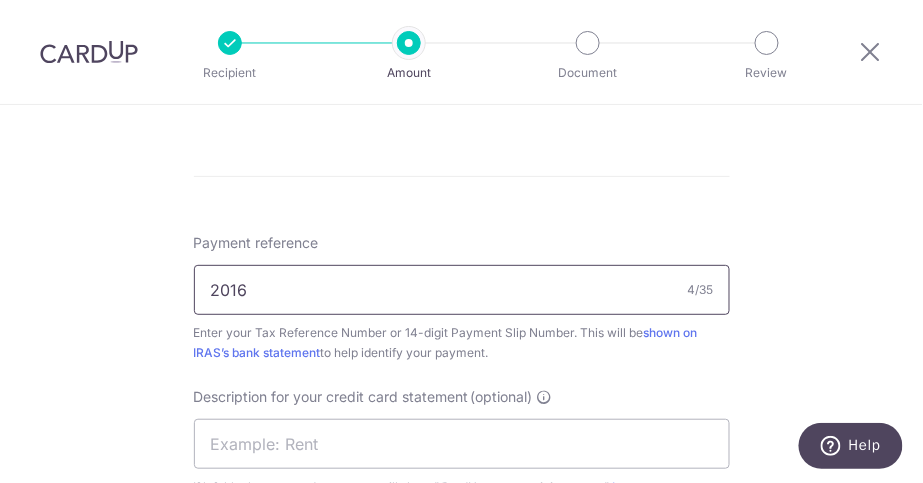type on "201614229C" 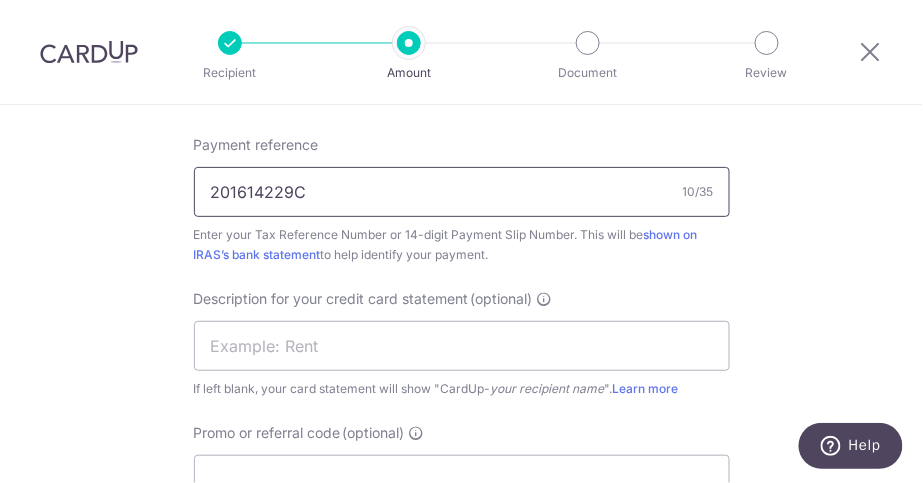 scroll, scrollTop: 1285, scrollLeft: 0, axis: vertical 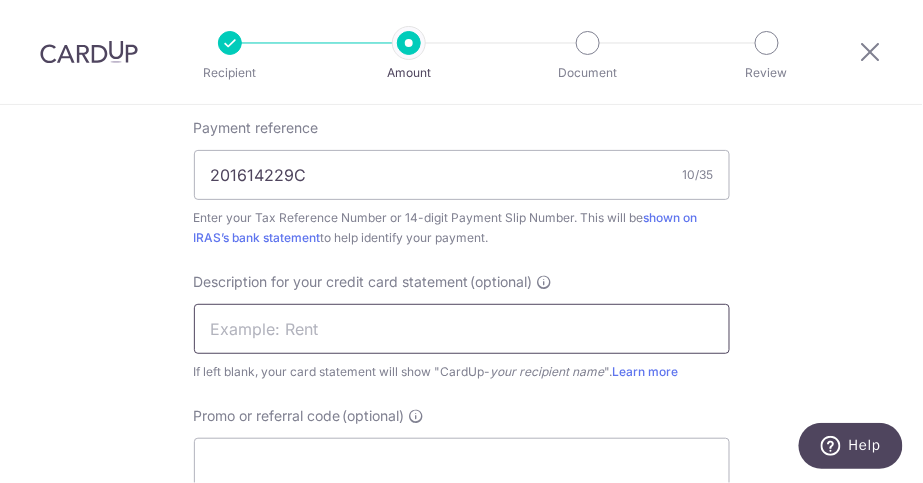 click at bounding box center [462, 329] 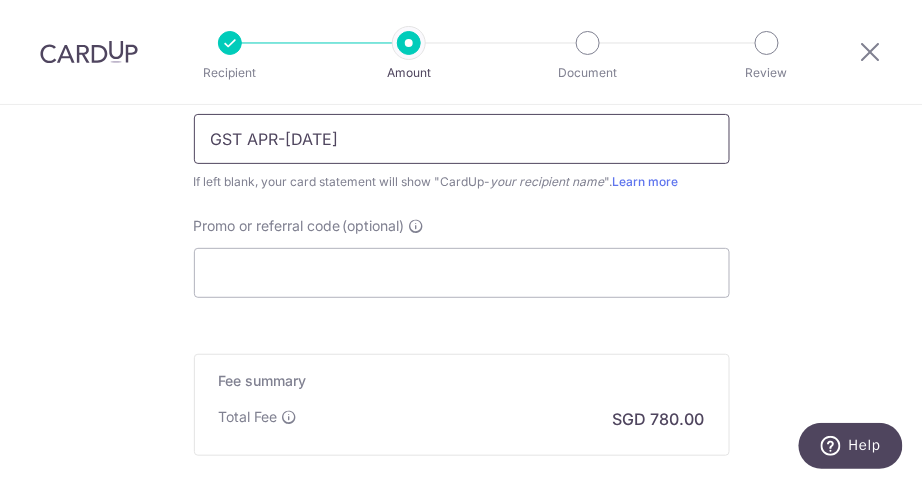 scroll, scrollTop: 1481, scrollLeft: 0, axis: vertical 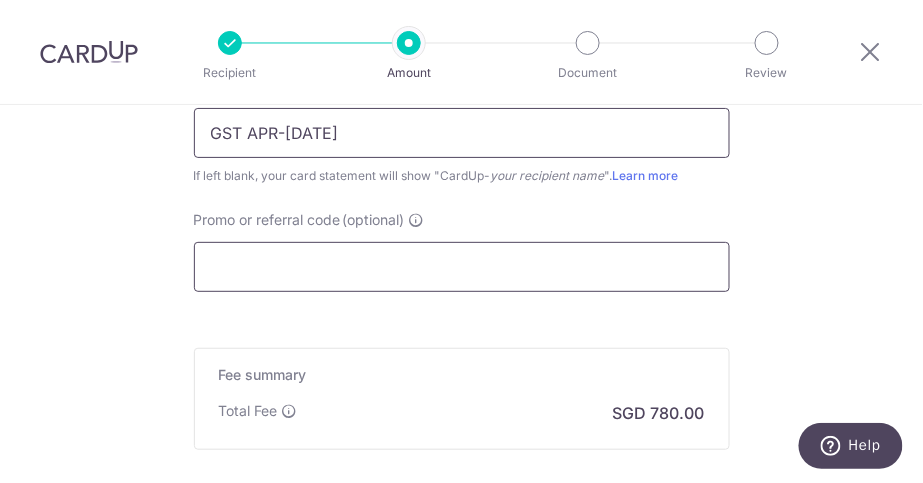 type on "GST APR-JUN 25" 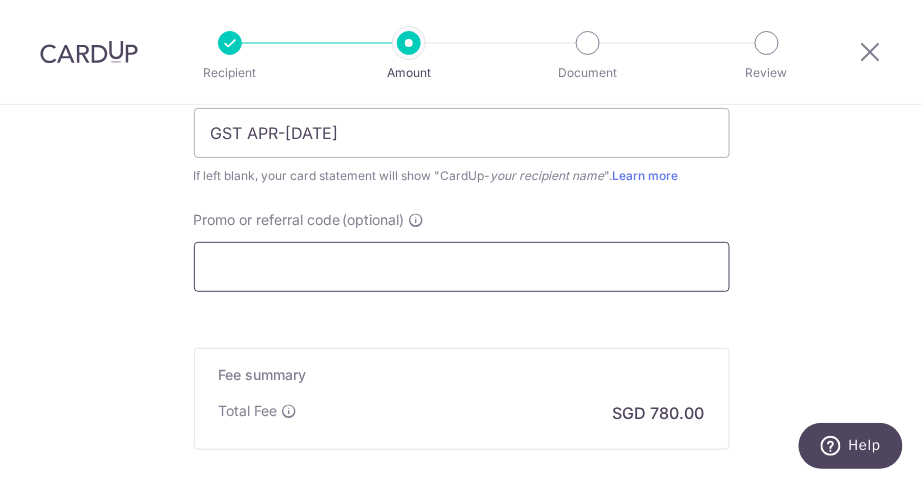 click on "Promo or referral code
(optional)" at bounding box center [462, 267] 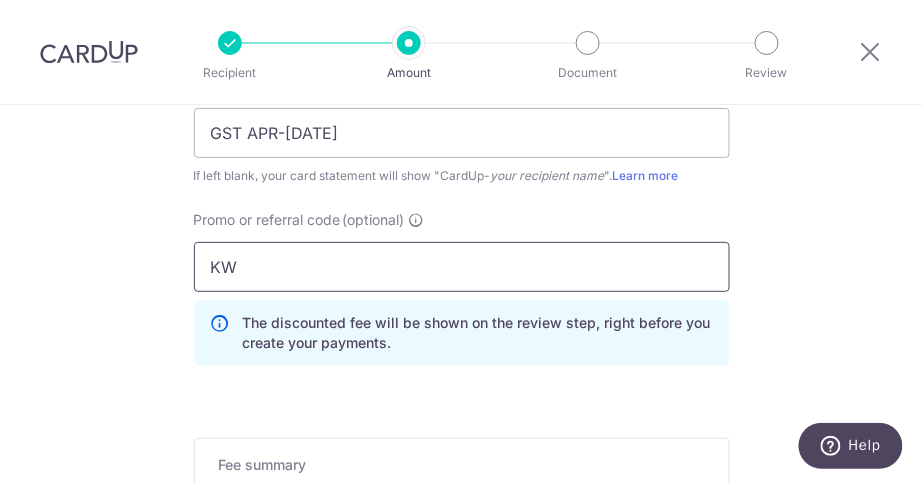 type on "K" 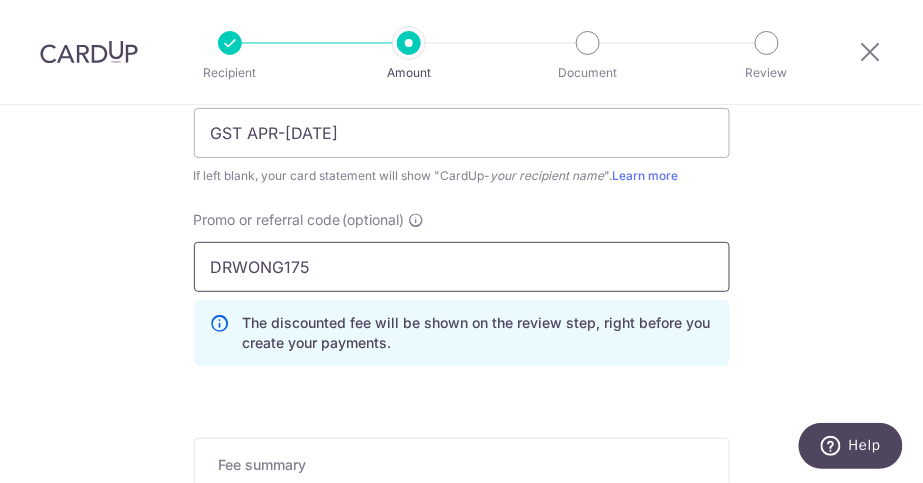 type on "DRWONG175" 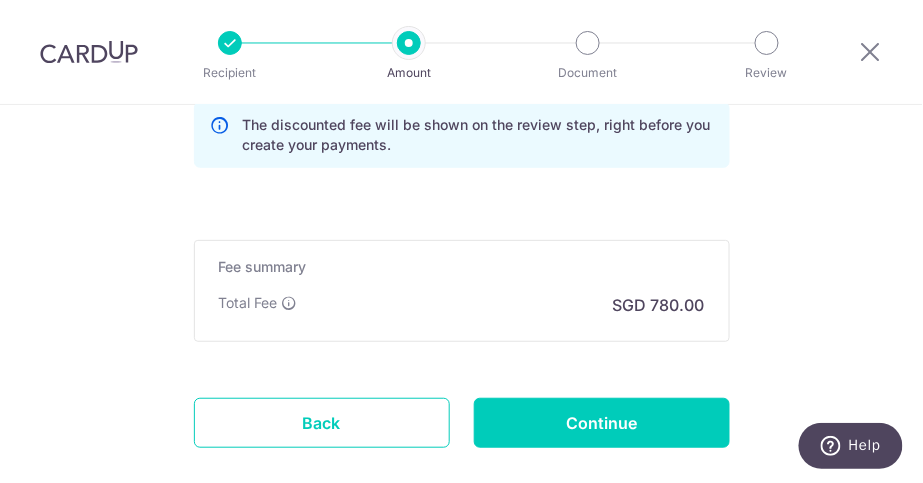 scroll, scrollTop: 1748, scrollLeft: 0, axis: vertical 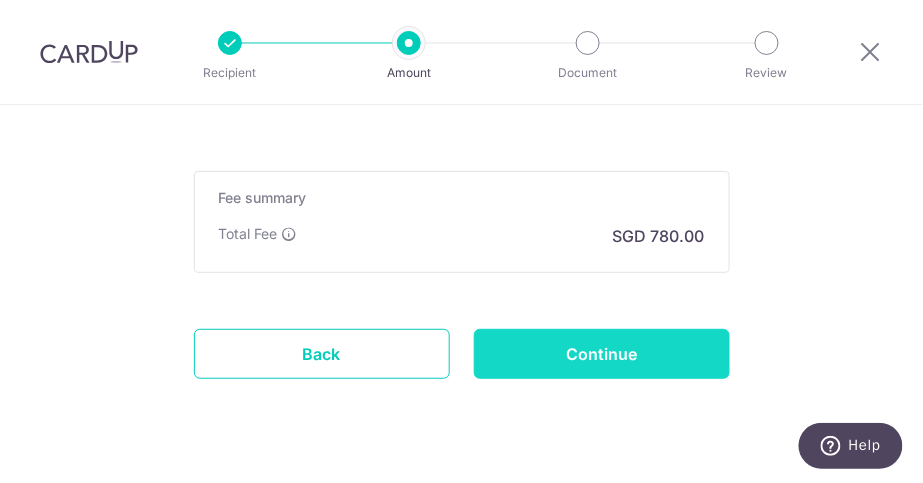 click on "Continue" at bounding box center [602, 354] 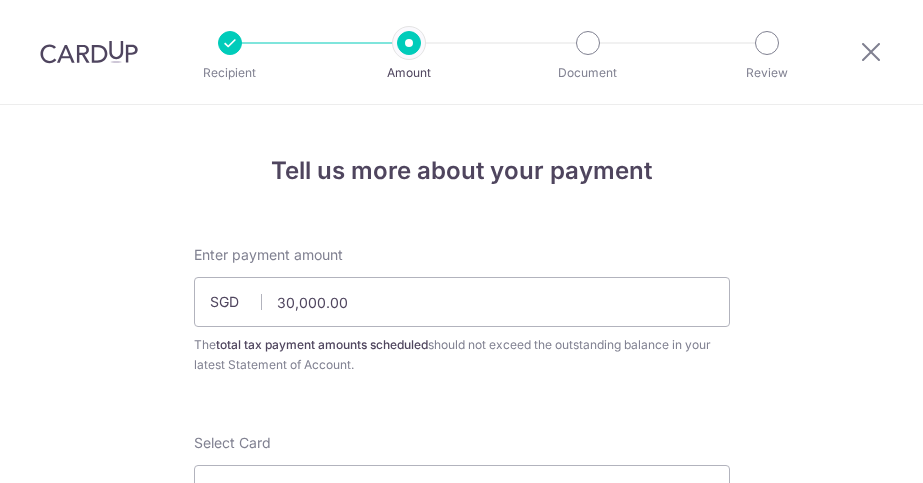 scroll, scrollTop: 0, scrollLeft: 0, axis: both 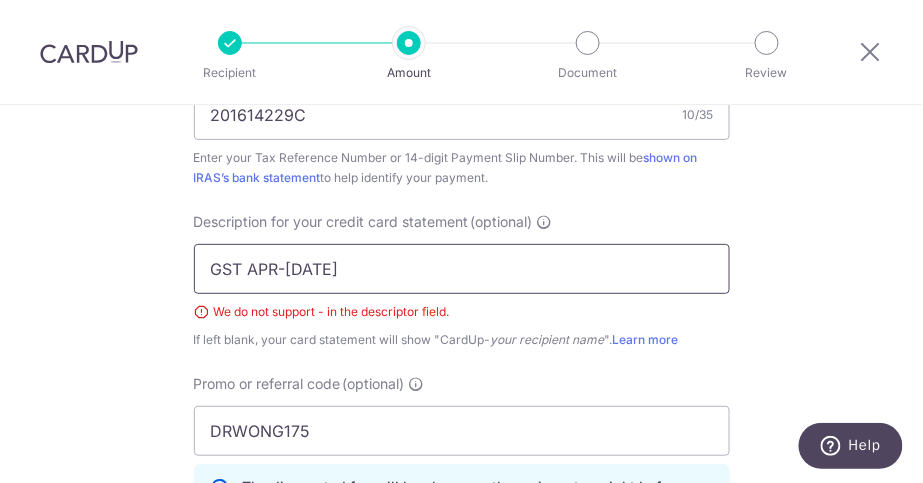 click on "GST APR-JUN 25" at bounding box center [462, 269] 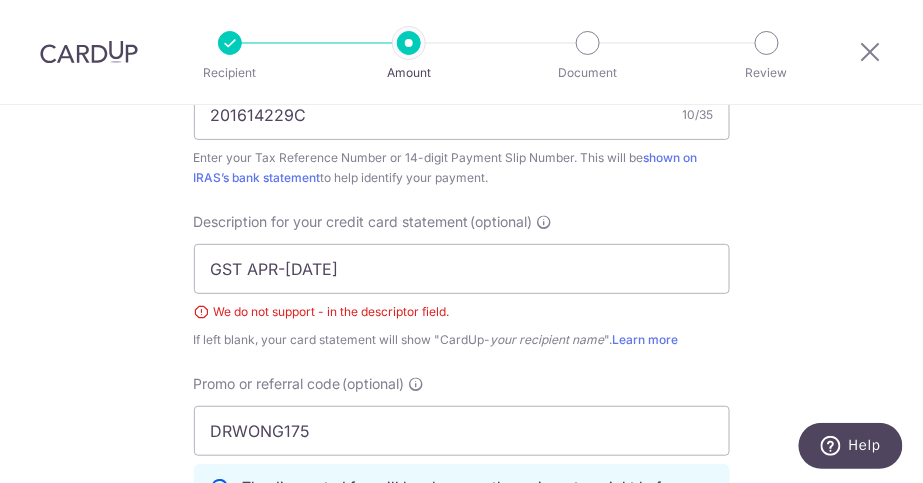 click on "We do not support - in the descriptor field." at bounding box center (462, 312) 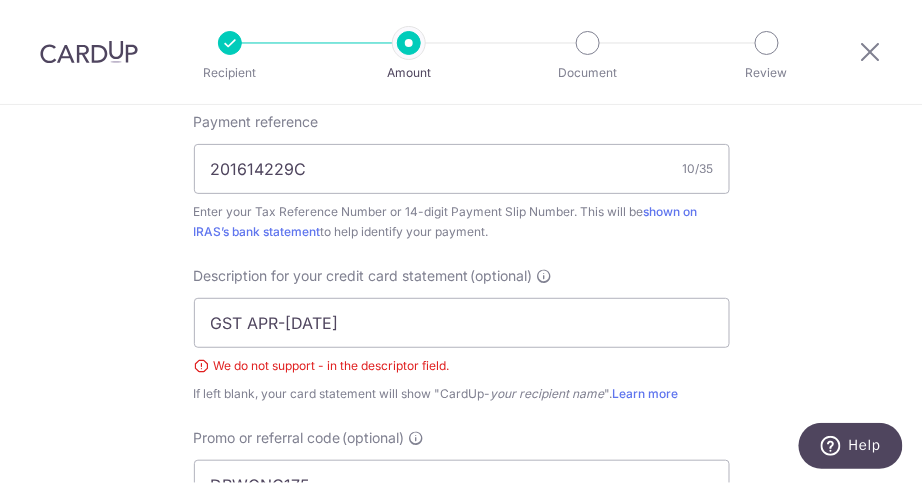 scroll, scrollTop: 1254, scrollLeft: 0, axis: vertical 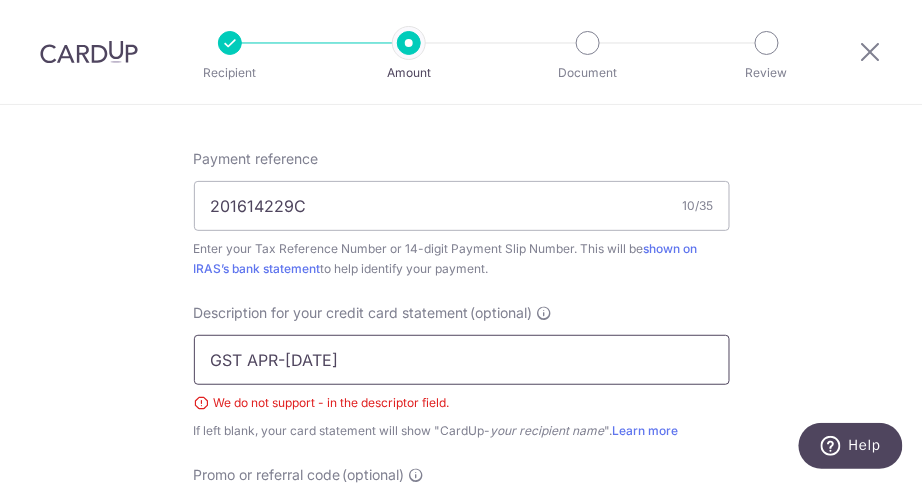 click on "GST APR-JUN 25" at bounding box center (462, 360) 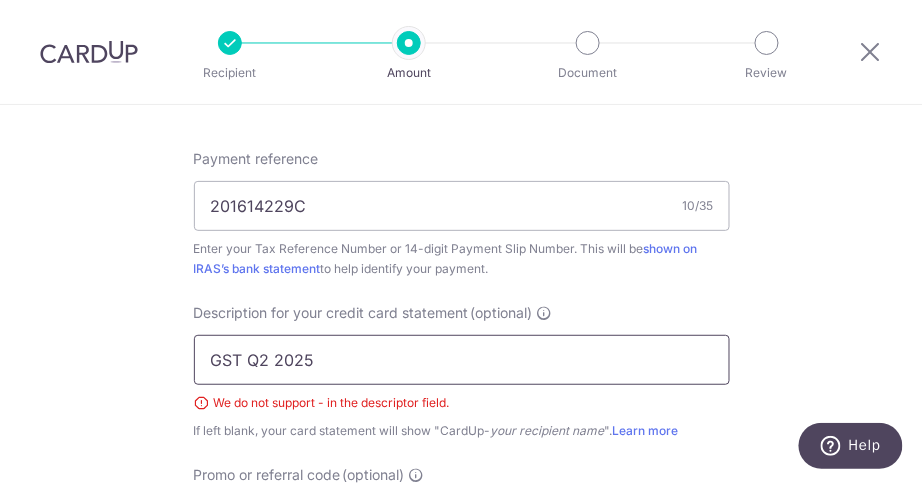 type on "GST Q2 2025" 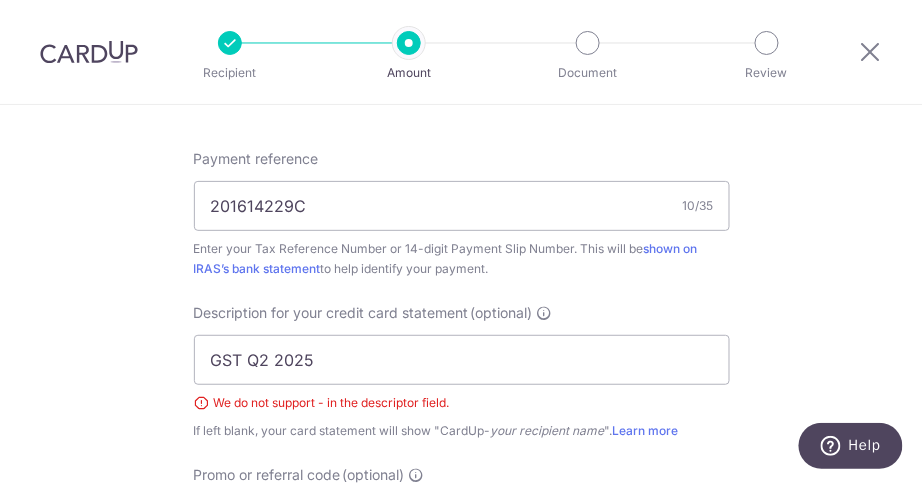 click on "Tell us more about your payment
Enter payment amount
SGD
30,000.00
30000.00
The  total tax payment amounts scheduled  should not exceed the outstanding balance in your latest Statement of Account.
Select Card
**** 5667
Add credit card
Your Cards
**** 5667
Secure 256-bit SSL
Text
New card details" at bounding box center (461, -49) 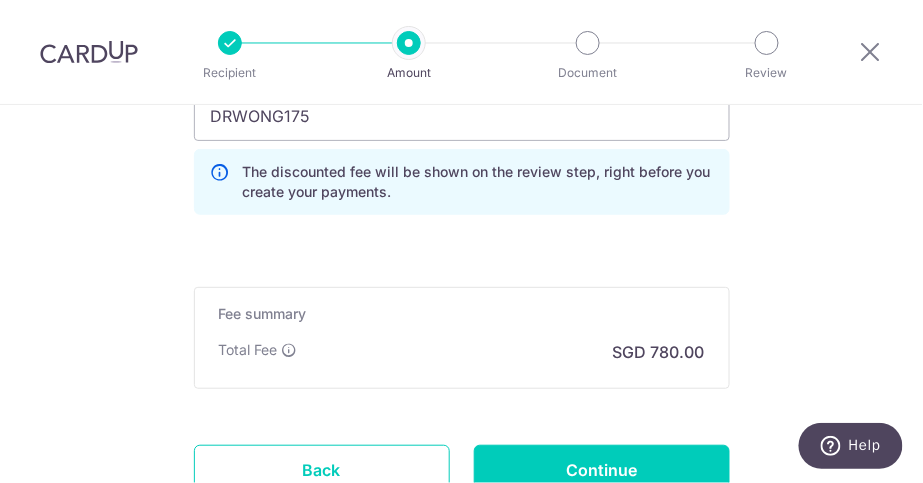 scroll, scrollTop: 1781, scrollLeft: 0, axis: vertical 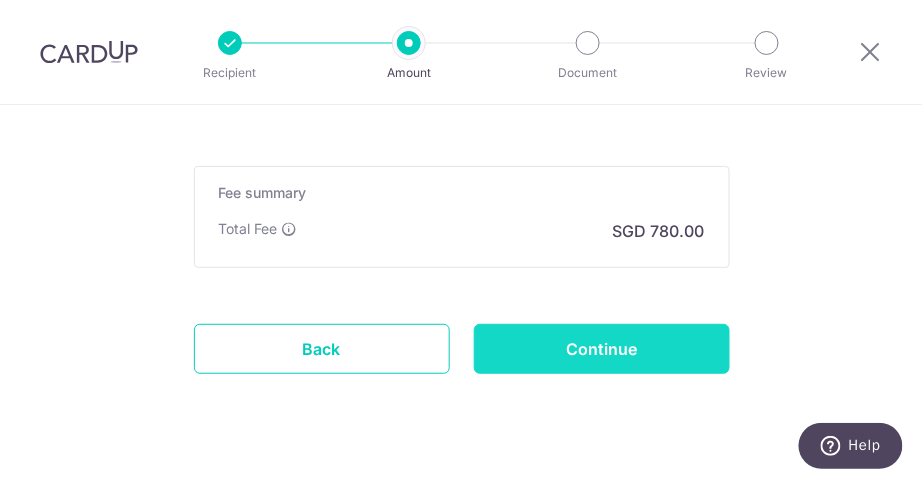 click on "Continue" at bounding box center (602, 349) 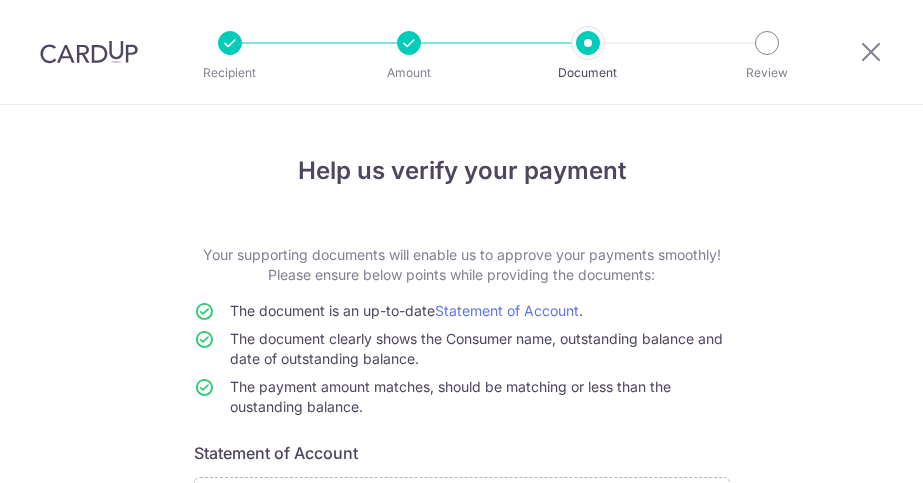 scroll, scrollTop: 0, scrollLeft: 0, axis: both 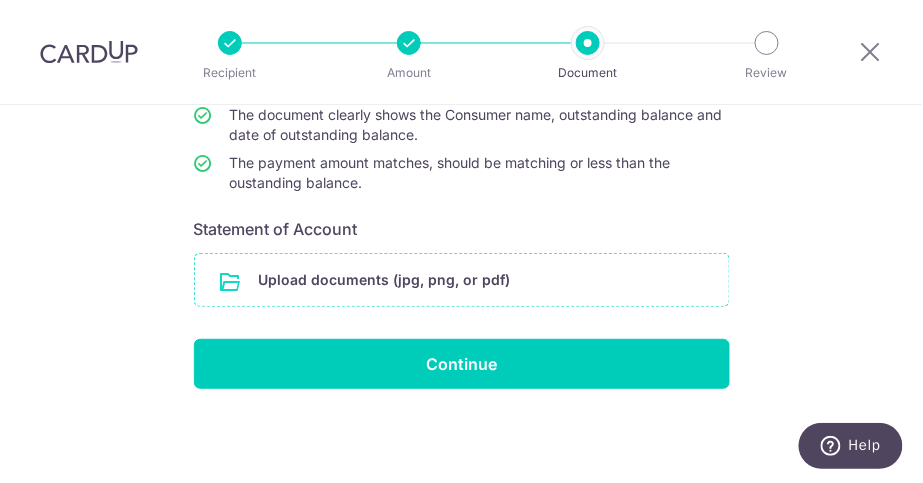click at bounding box center (462, 280) 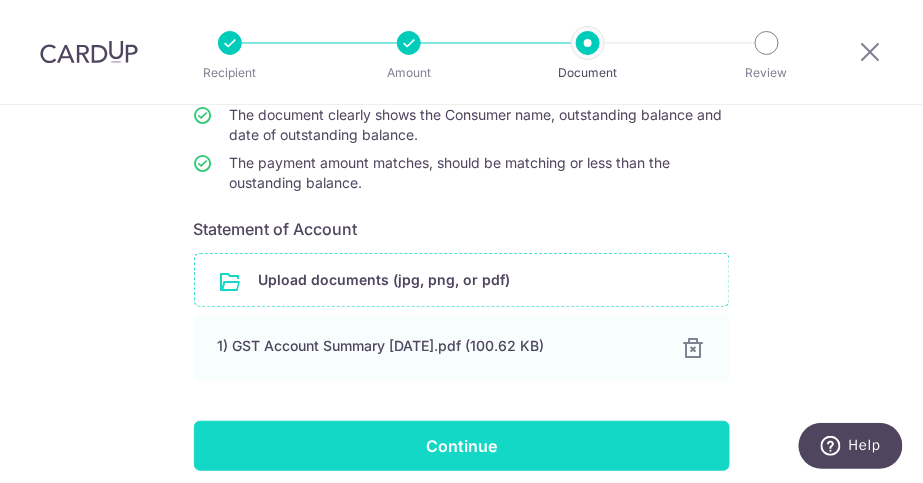 click on "Continue" at bounding box center [462, 446] 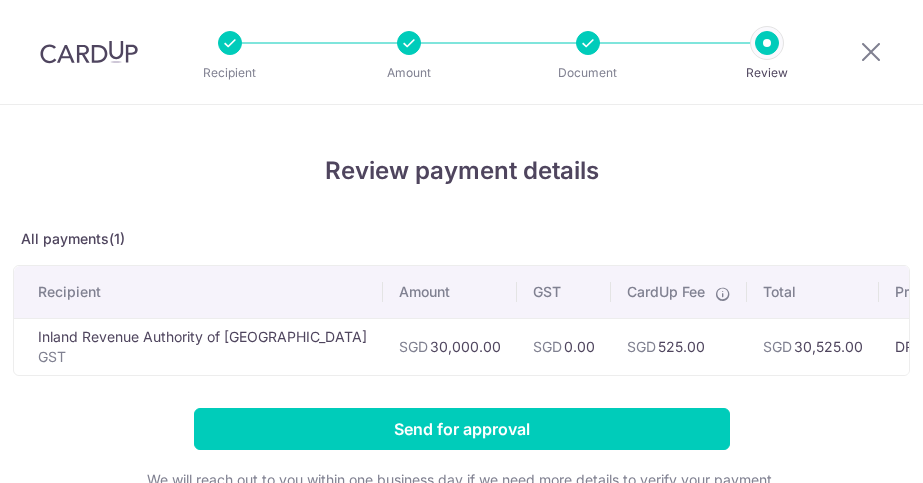 scroll, scrollTop: 0, scrollLeft: 0, axis: both 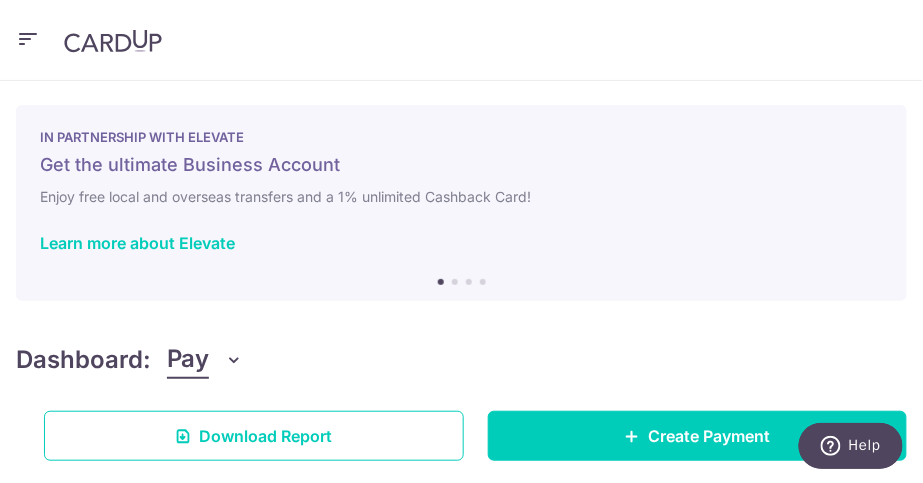 click at bounding box center (28, 38) 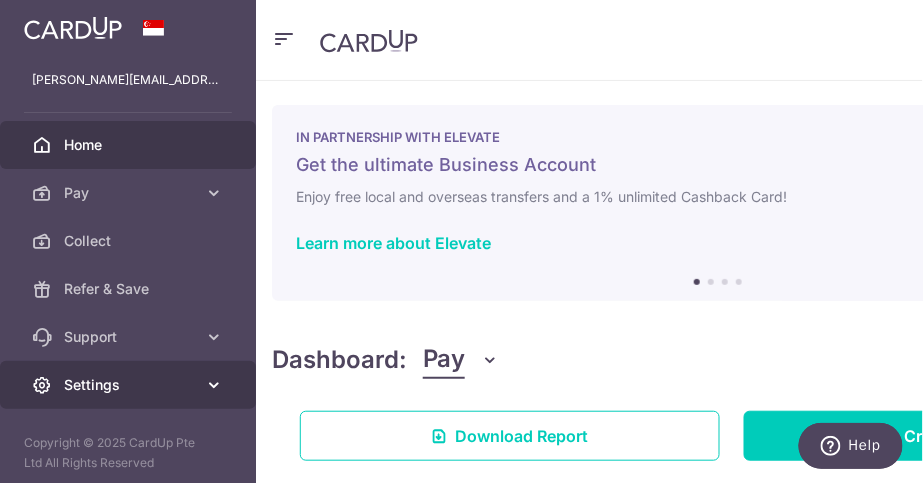 click on "Settings" at bounding box center (130, 385) 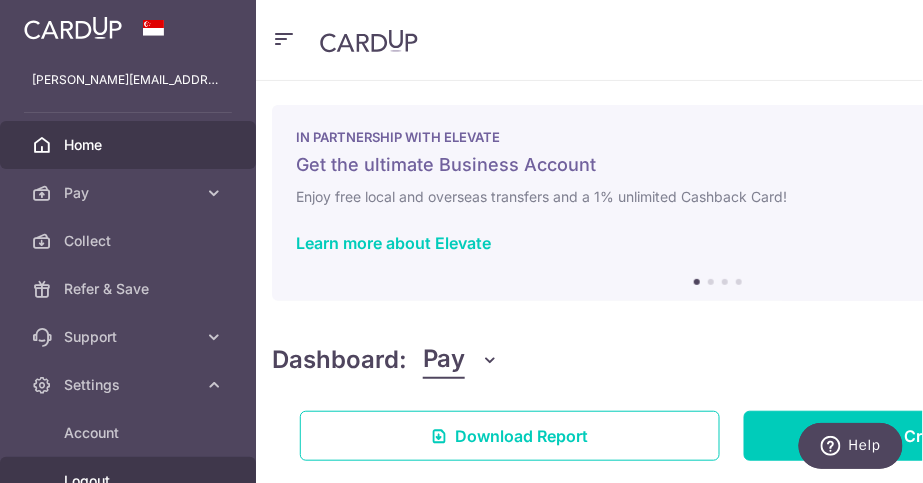 click on "Logout" at bounding box center (130, 481) 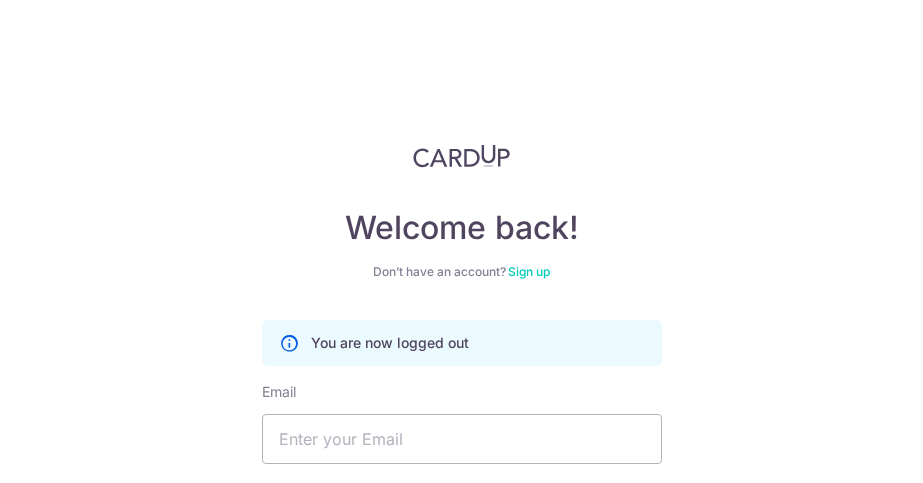 scroll, scrollTop: 0, scrollLeft: 0, axis: both 